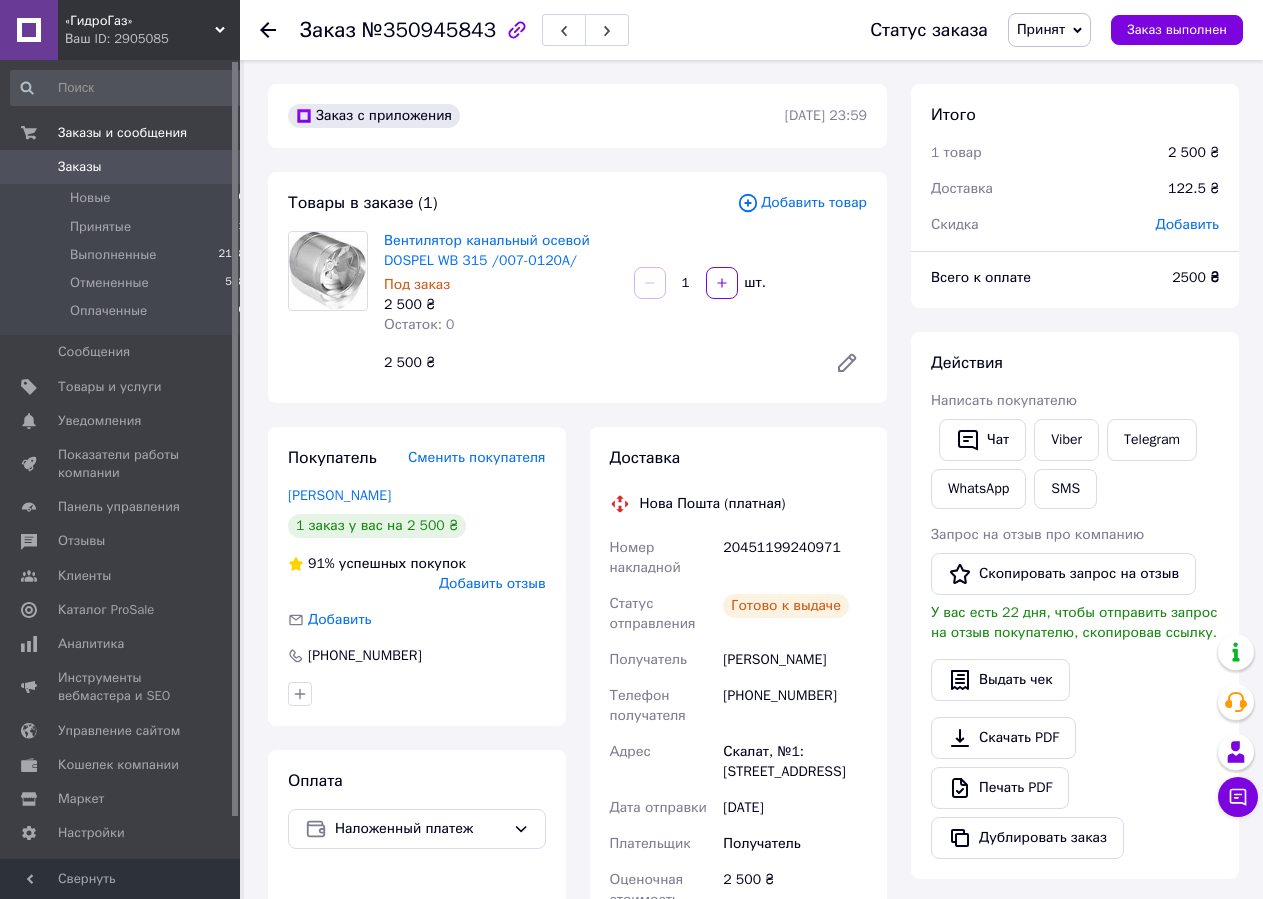 scroll, scrollTop: 0, scrollLeft: 0, axis: both 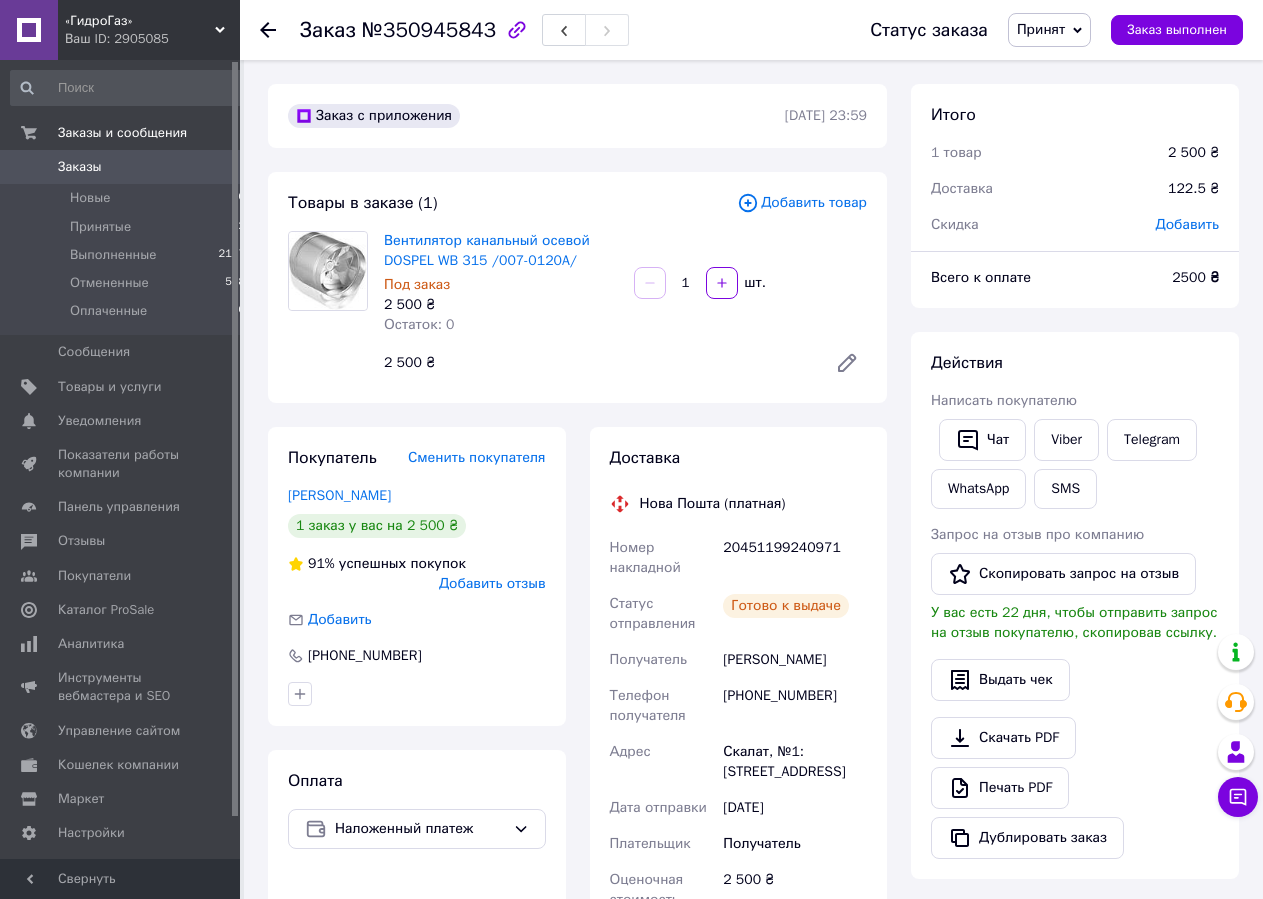 click on "Заказы" at bounding box center (80, 167) 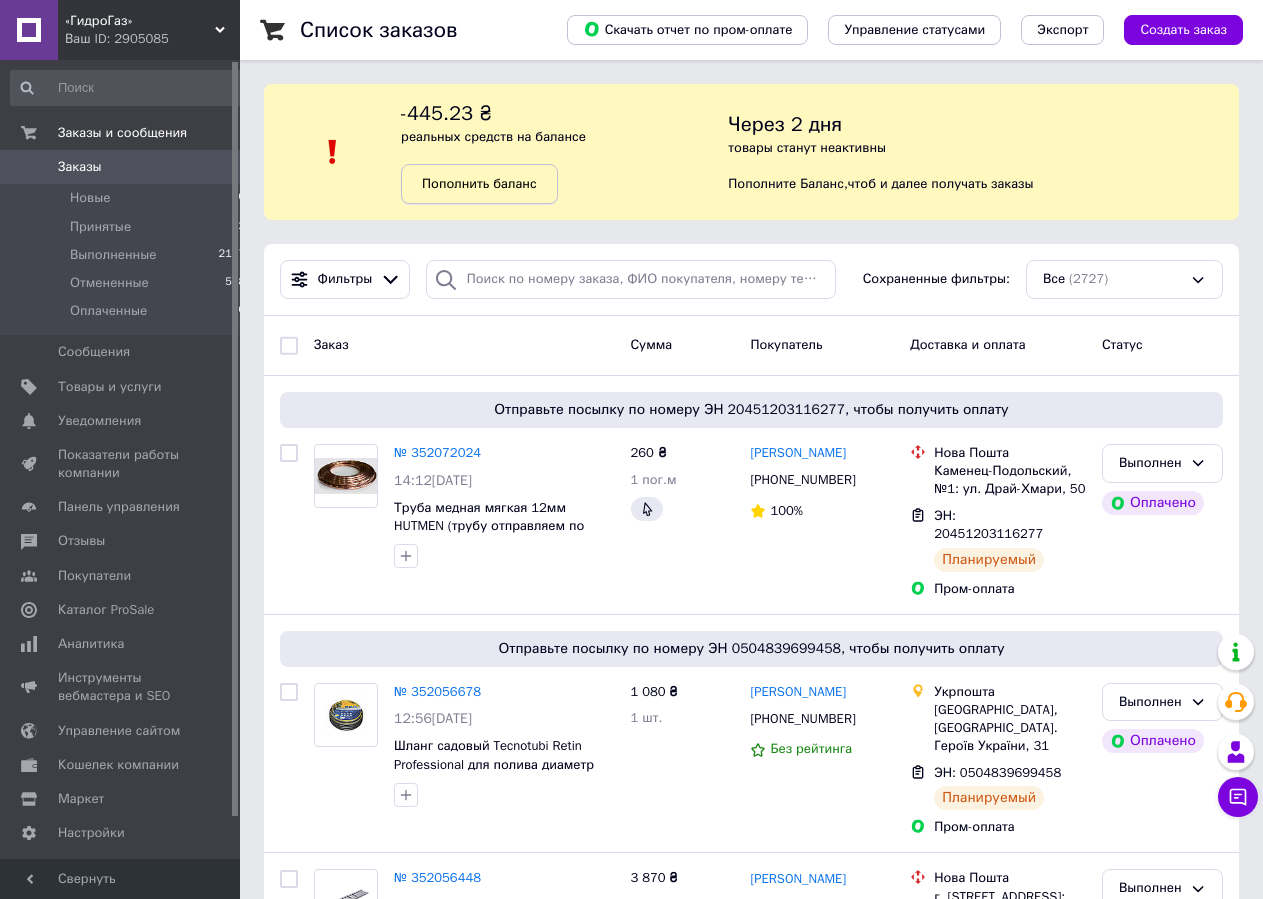 click on "Пополнить баланс" at bounding box center (479, 183) 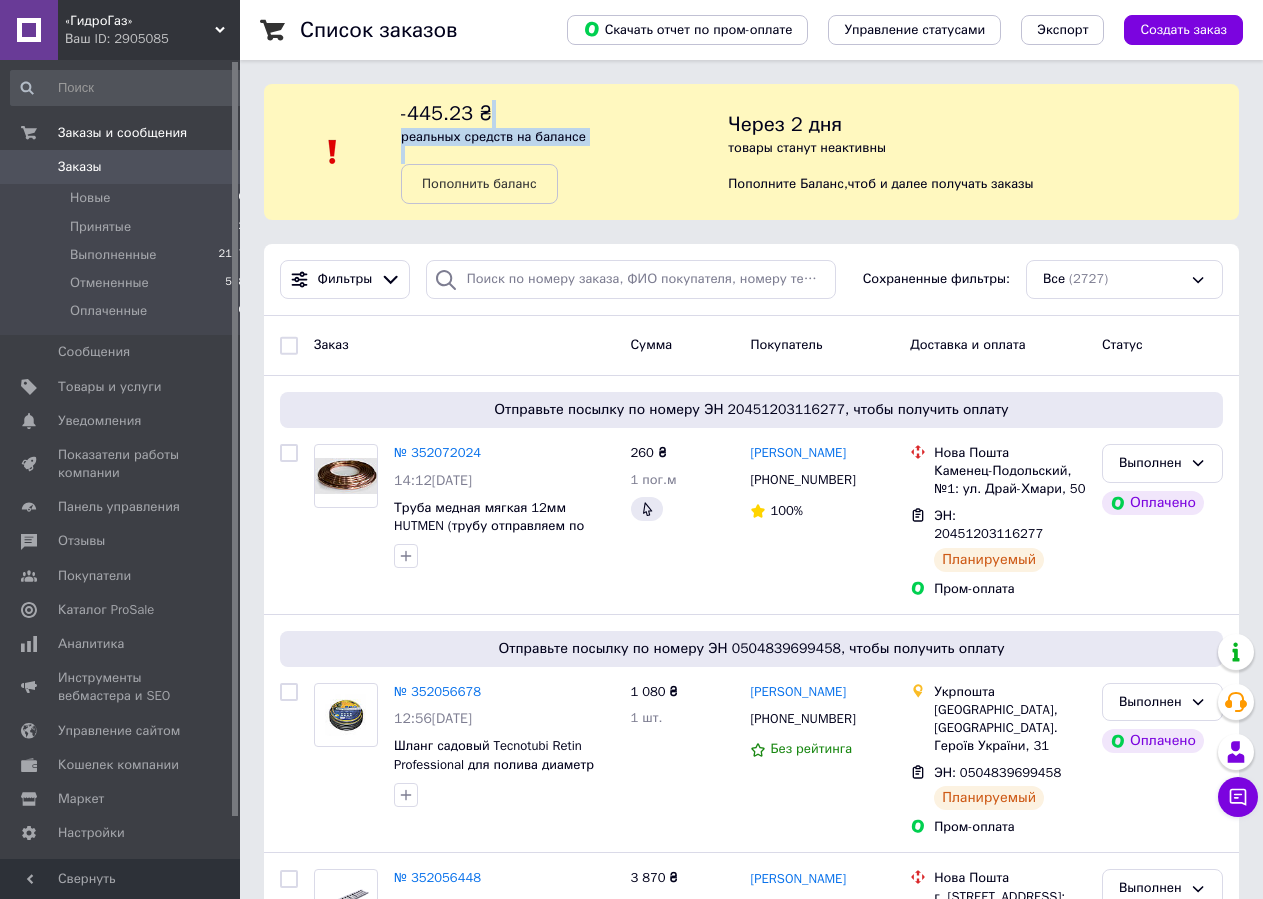drag, startPoint x: 1042, startPoint y: 185, endPoint x: 679, endPoint y: 120, distance: 368.77365 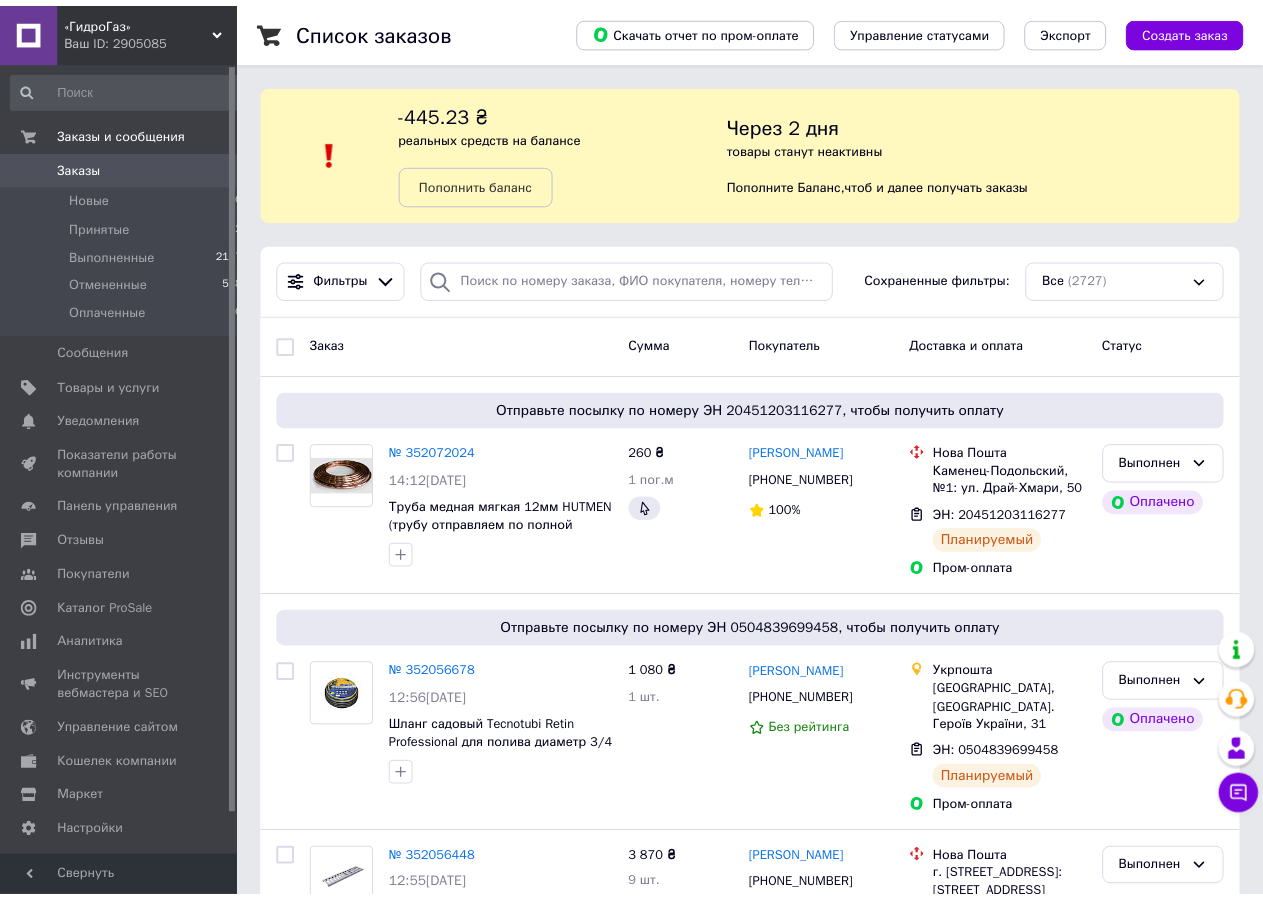 scroll, scrollTop: 0, scrollLeft: 0, axis: both 